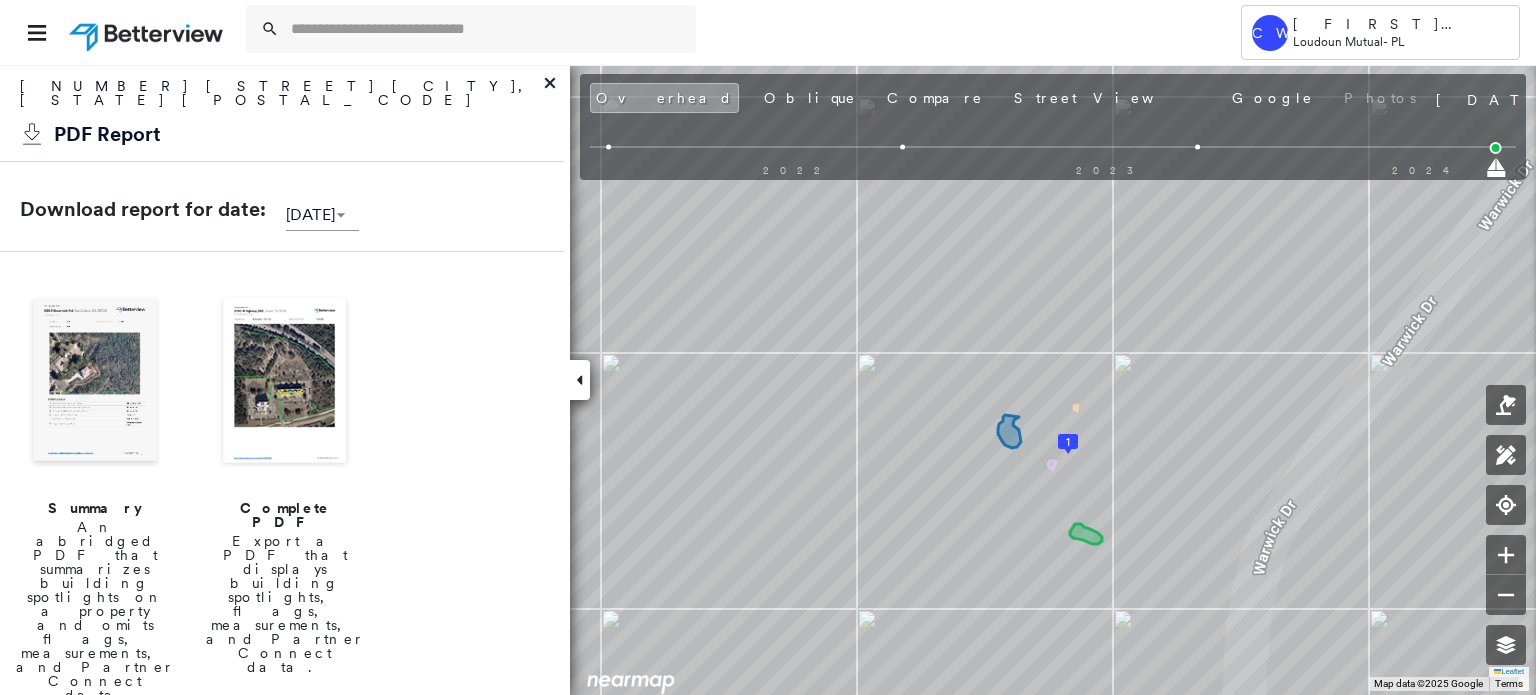 scroll, scrollTop: 0, scrollLeft: 0, axis: both 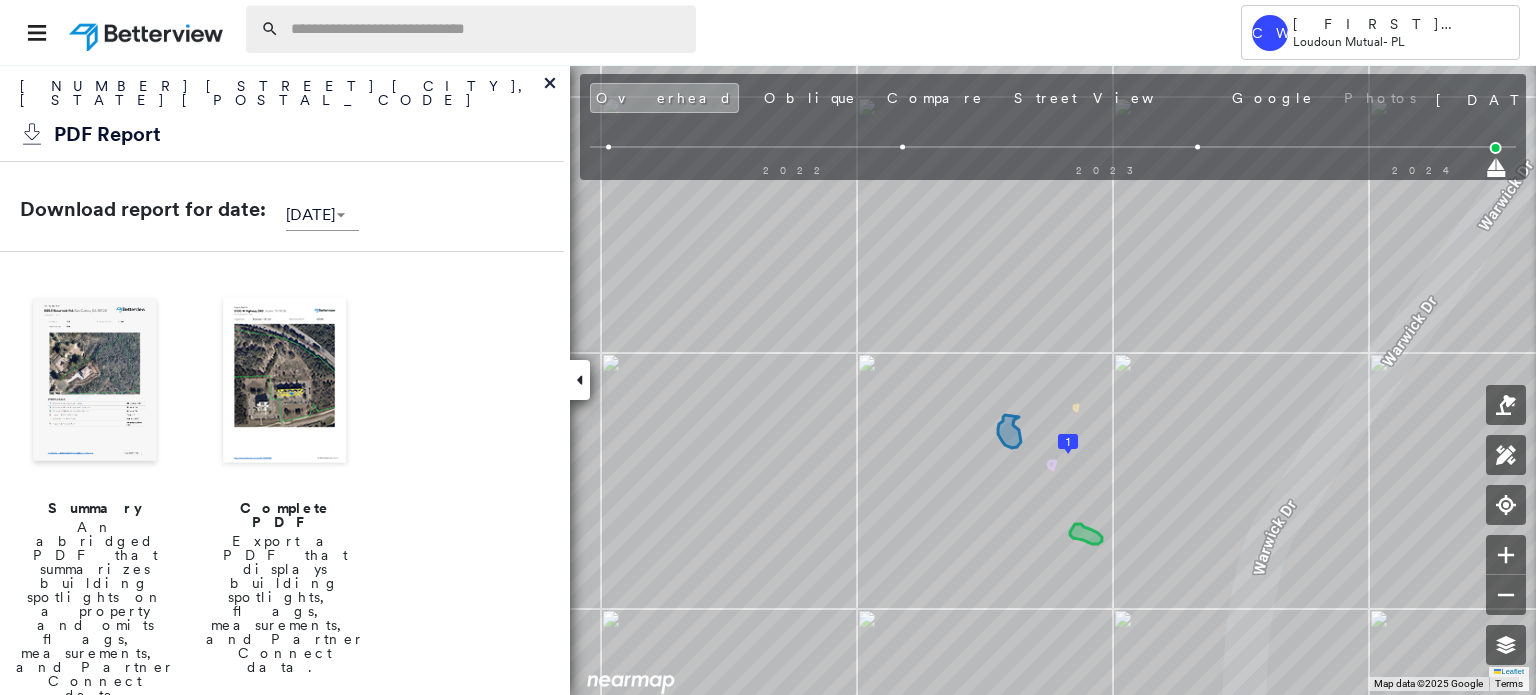 click at bounding box center [487, 29] 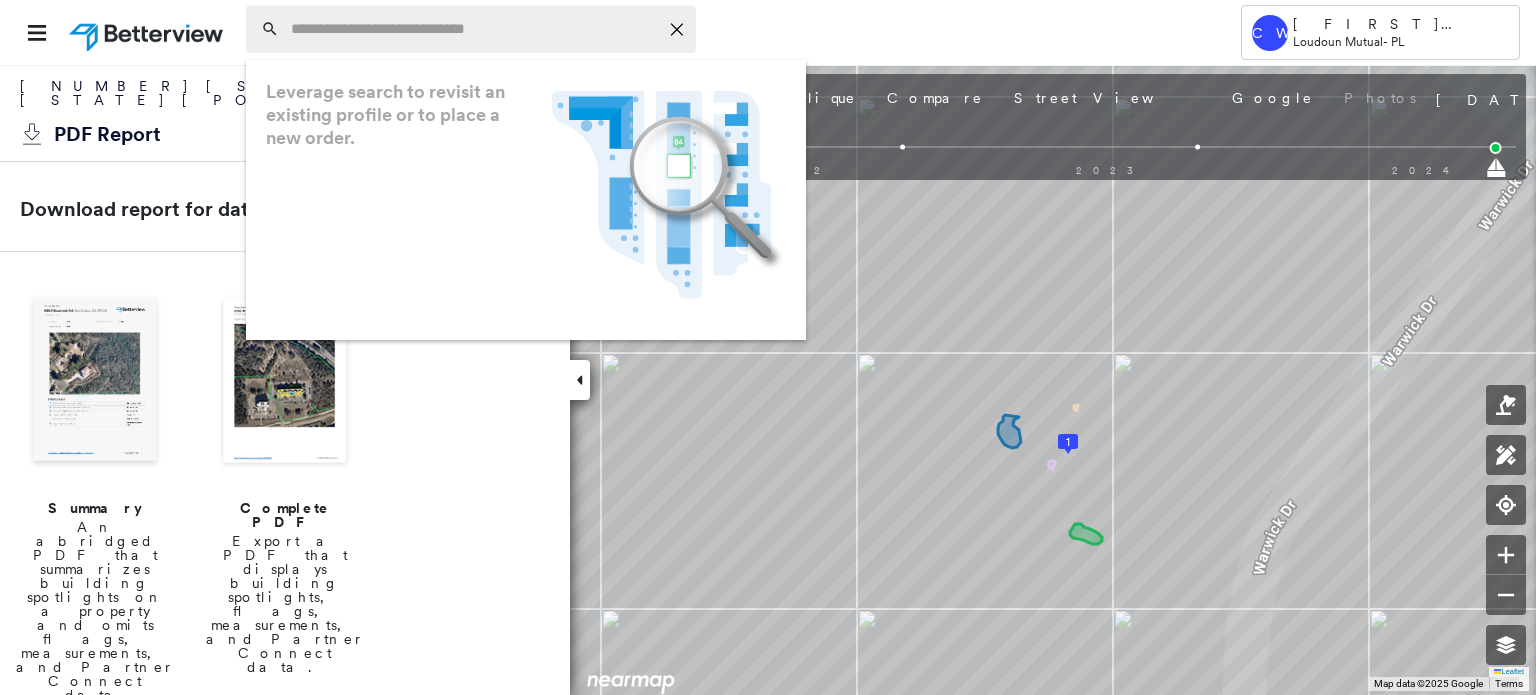 click at bounding box center (474, 29) 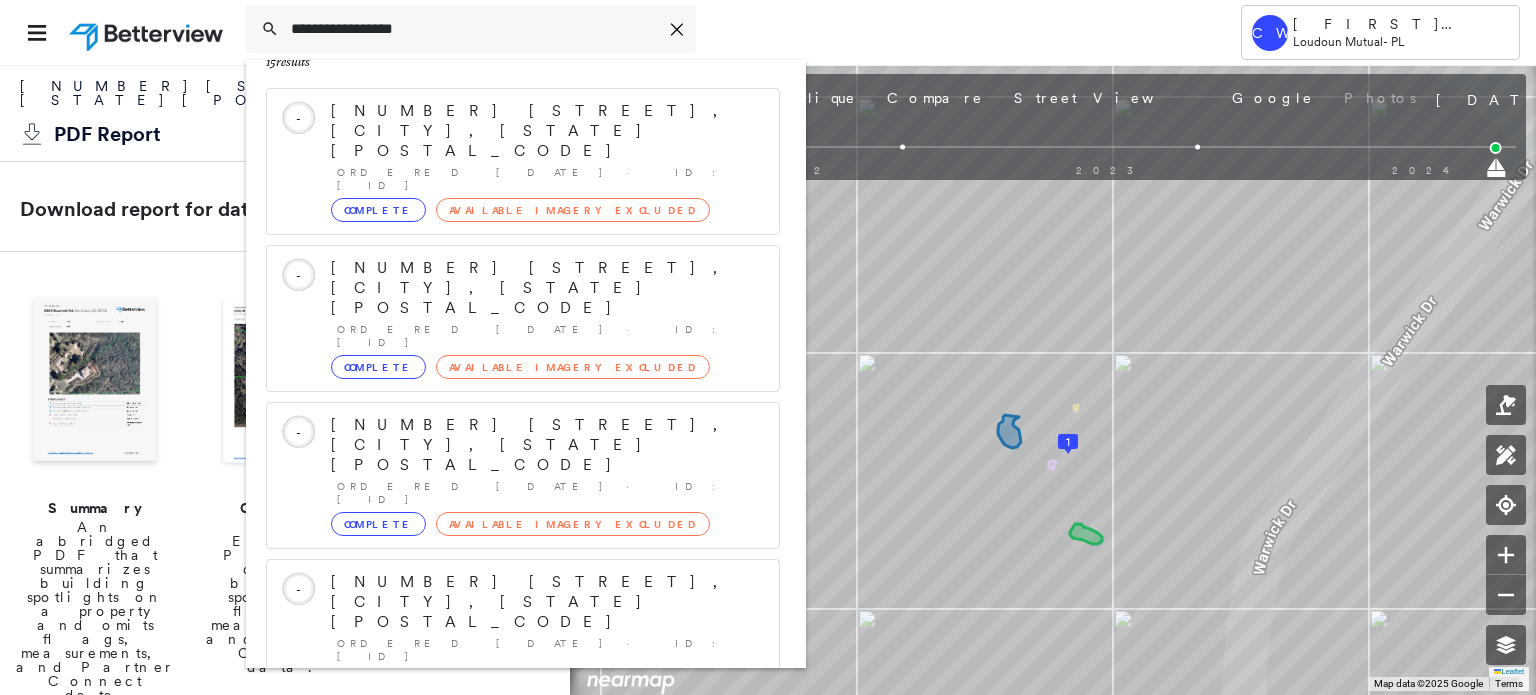 scroll, scrollTop: 208, scrollLeft: 0, axis: vertical 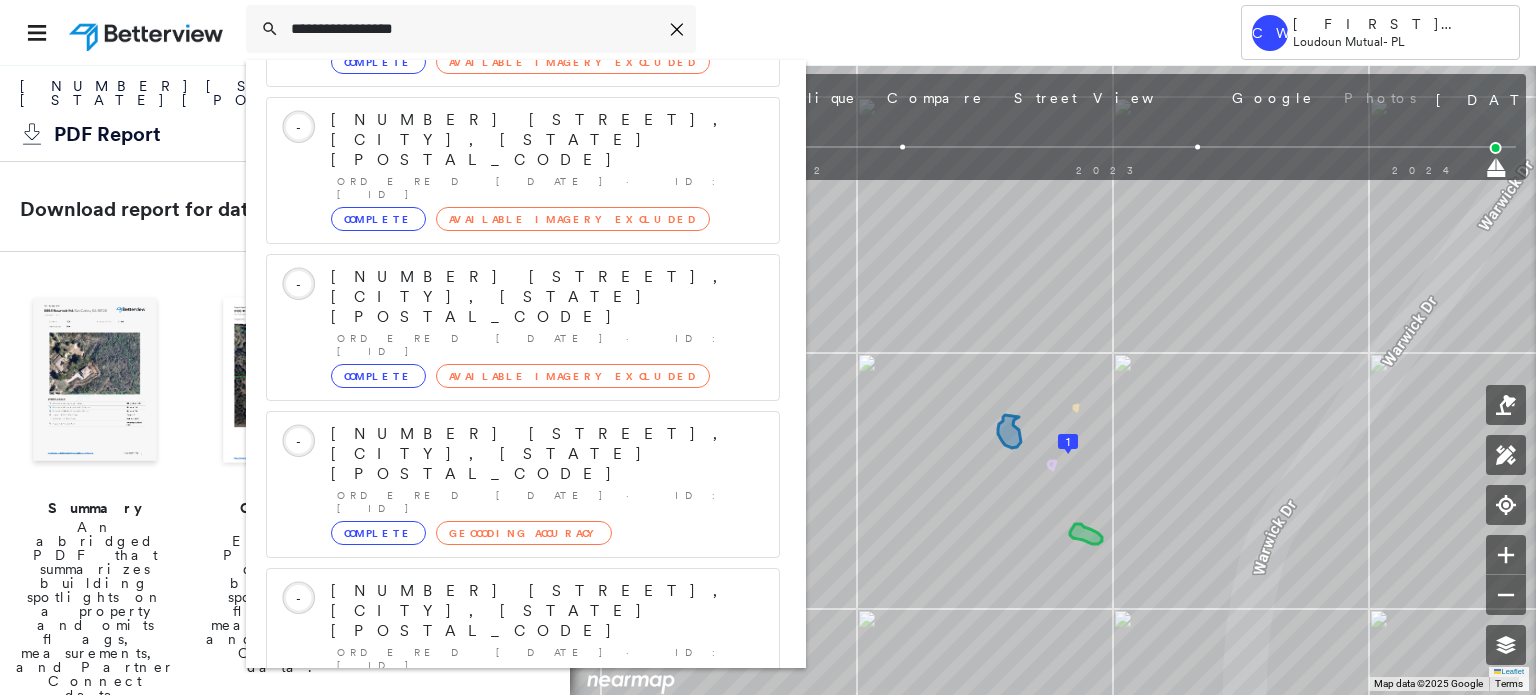 type on "**********" 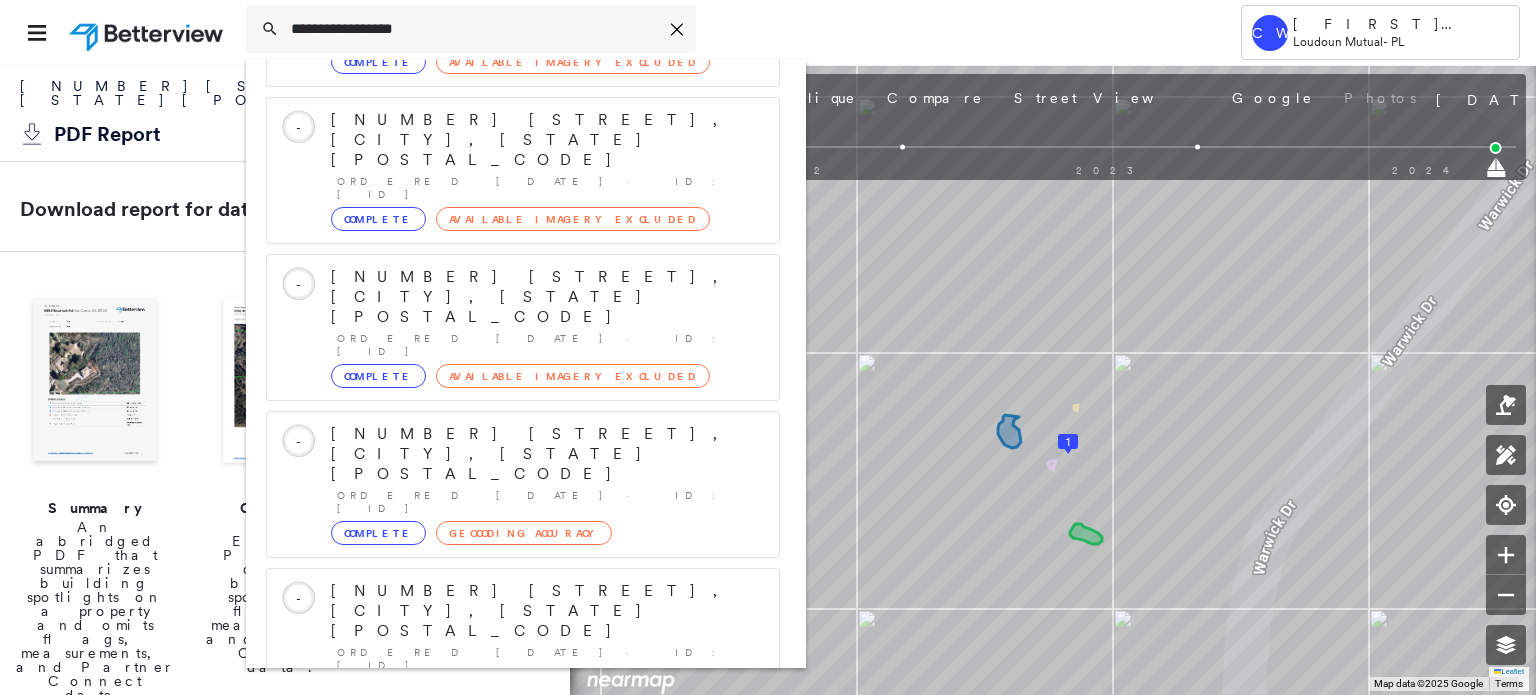 click on "[NUMBER] [STREET], [CITY], [STATE] [POSTAL_CODE]" at bounding box center (501, 903) 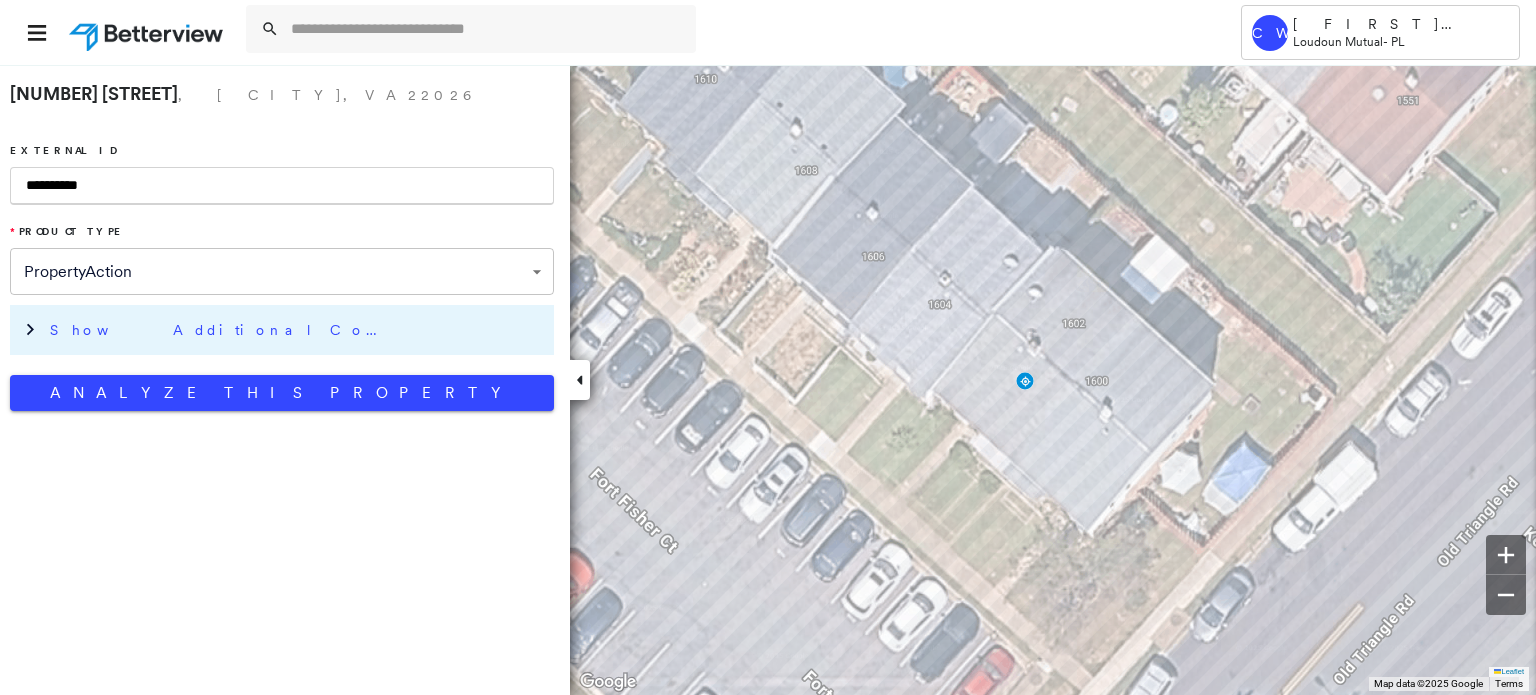 type on "**********" 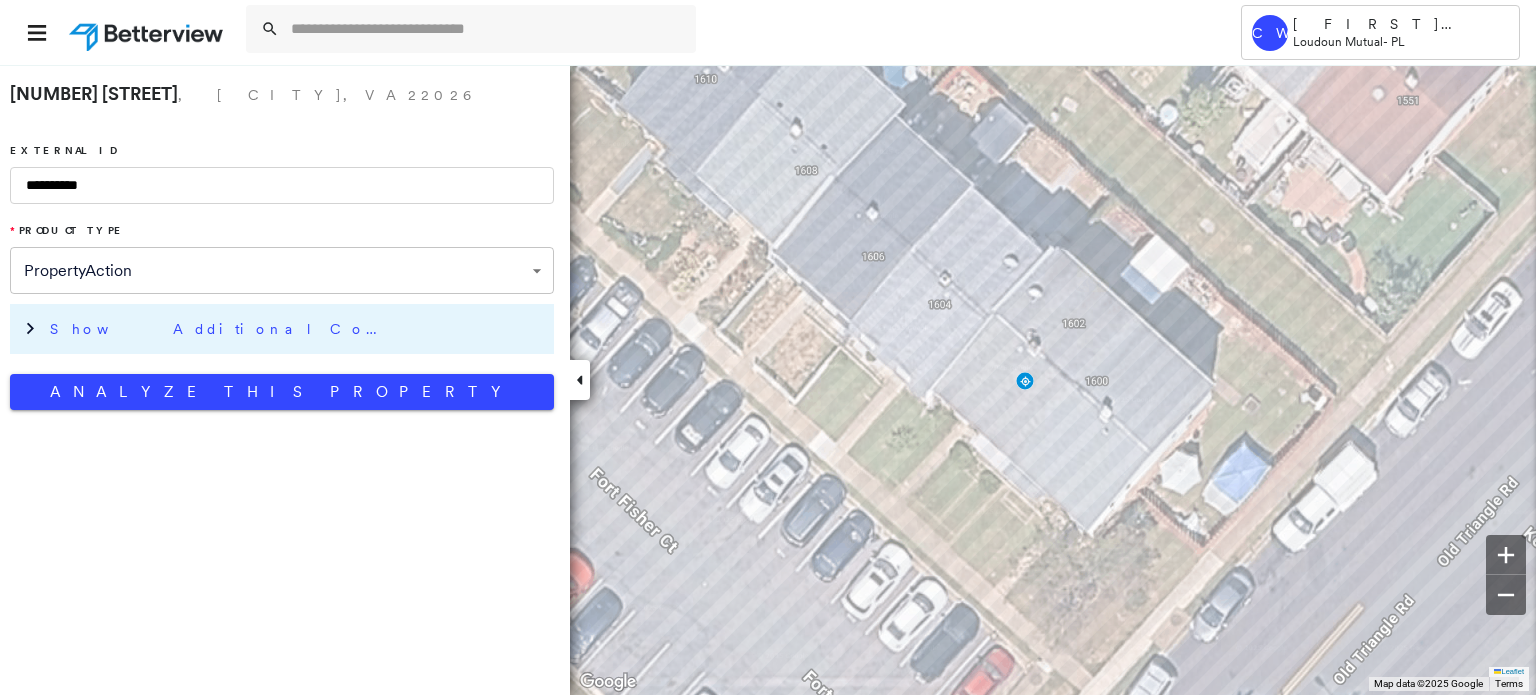 click on "Show Additional Company Data" at bounding box center (220, 329) 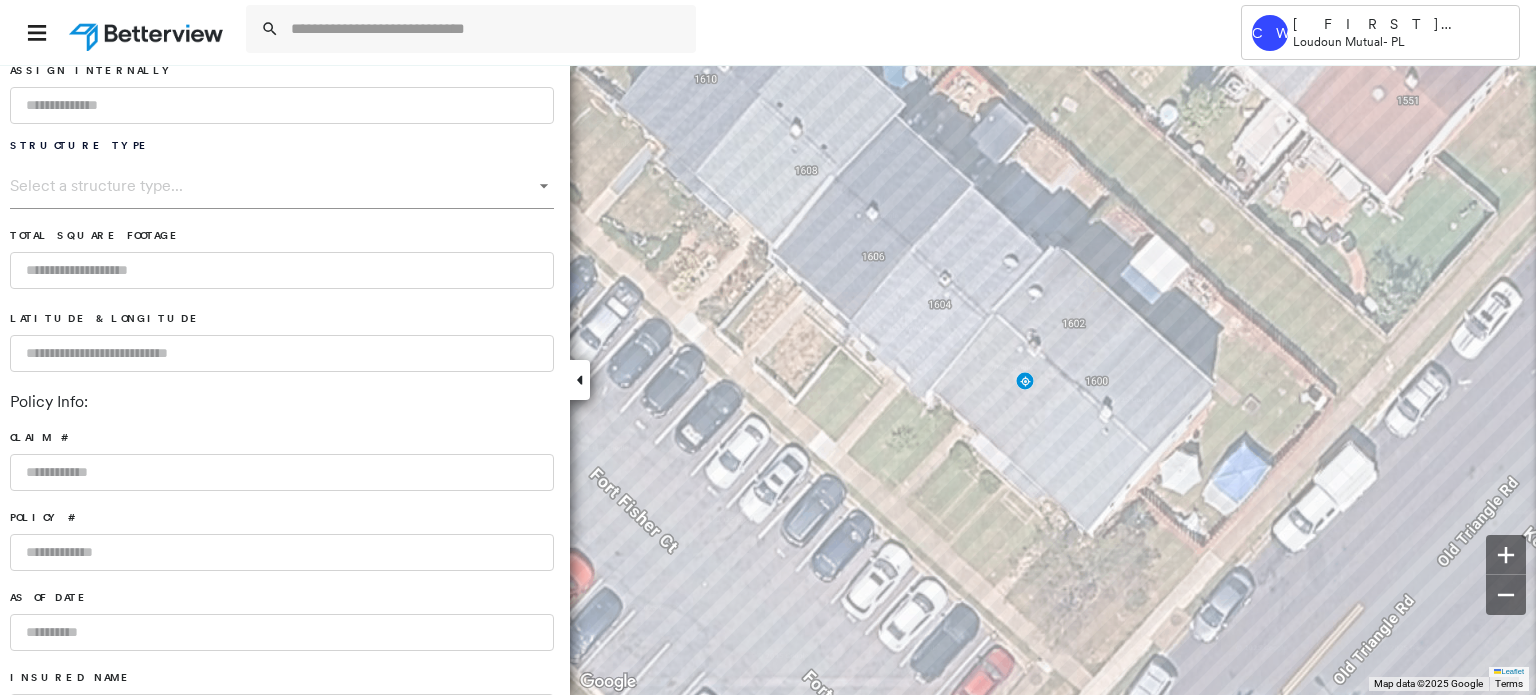 scroll, scrollTop: 700, scrollLeft: 0, axis: vertical 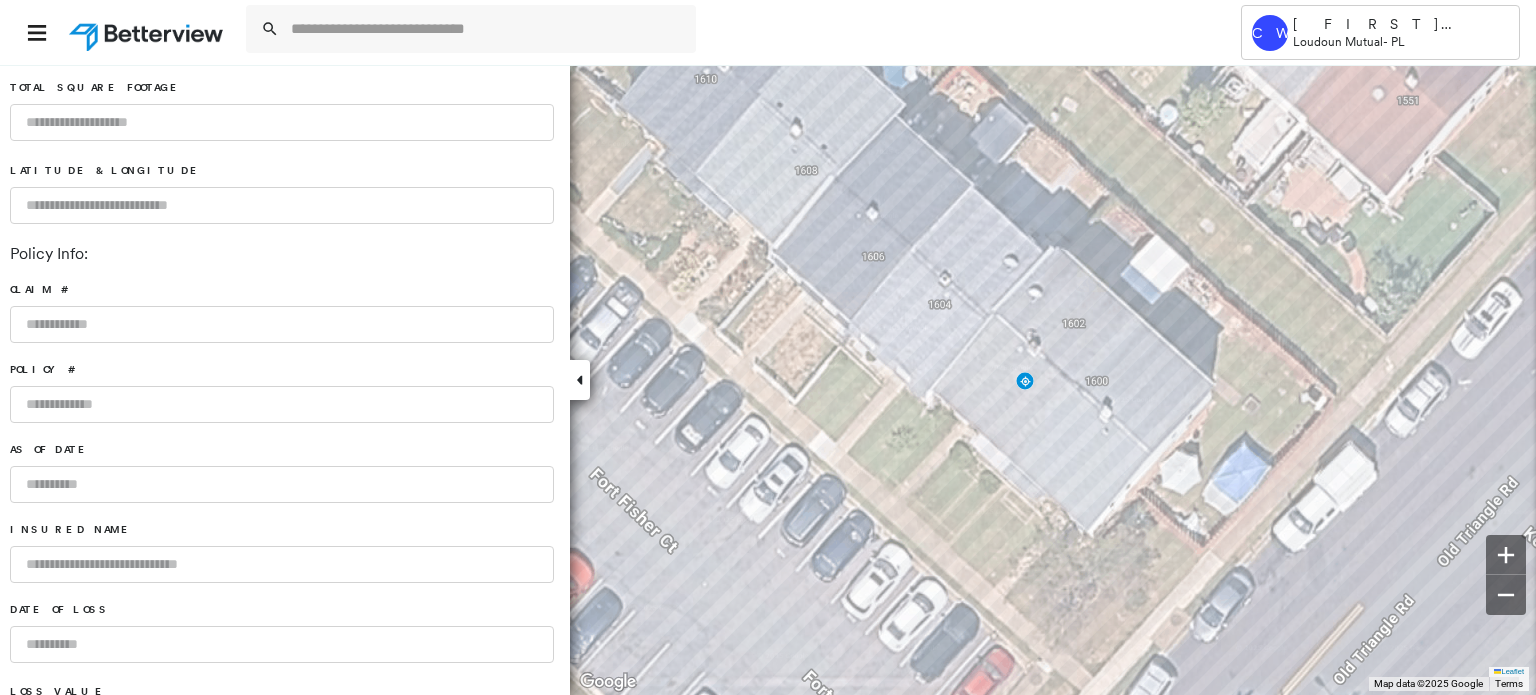 click at bounding box center [282, 404] 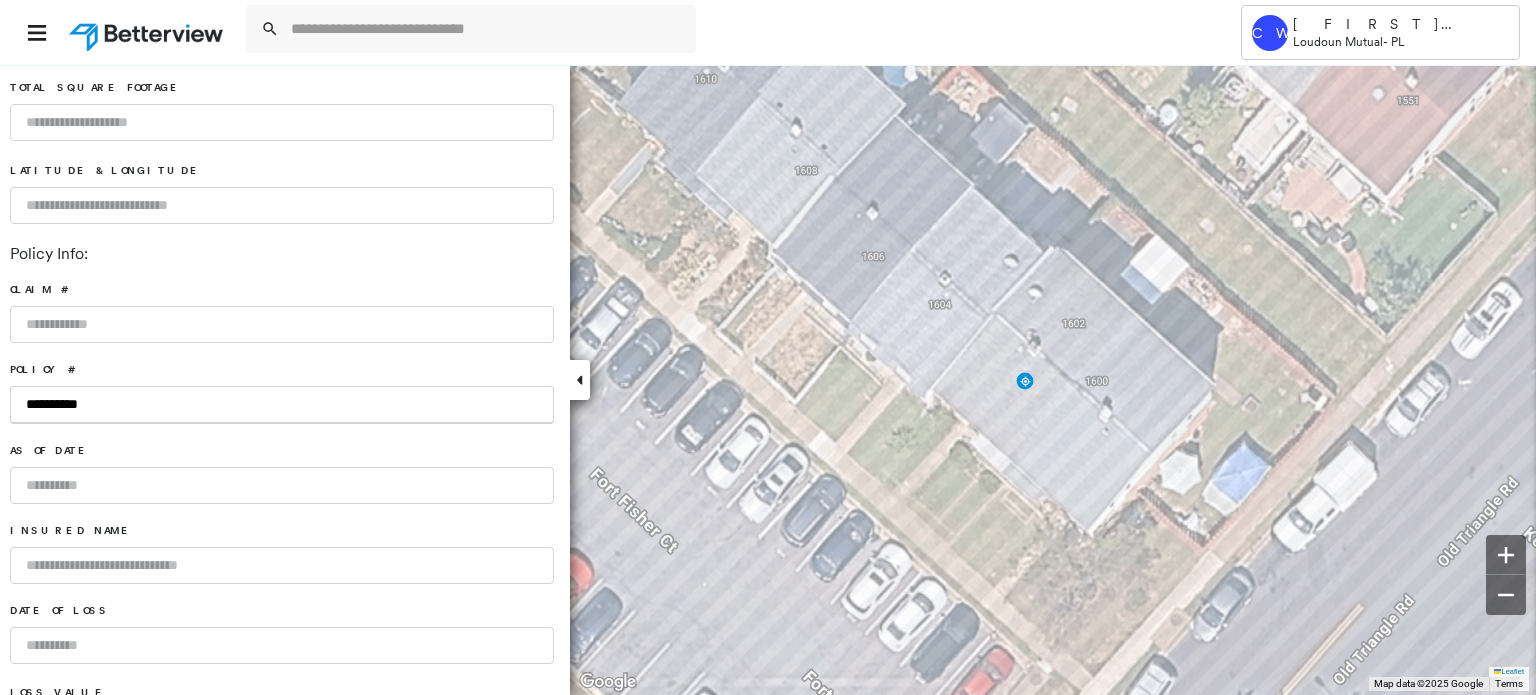type on "**********" 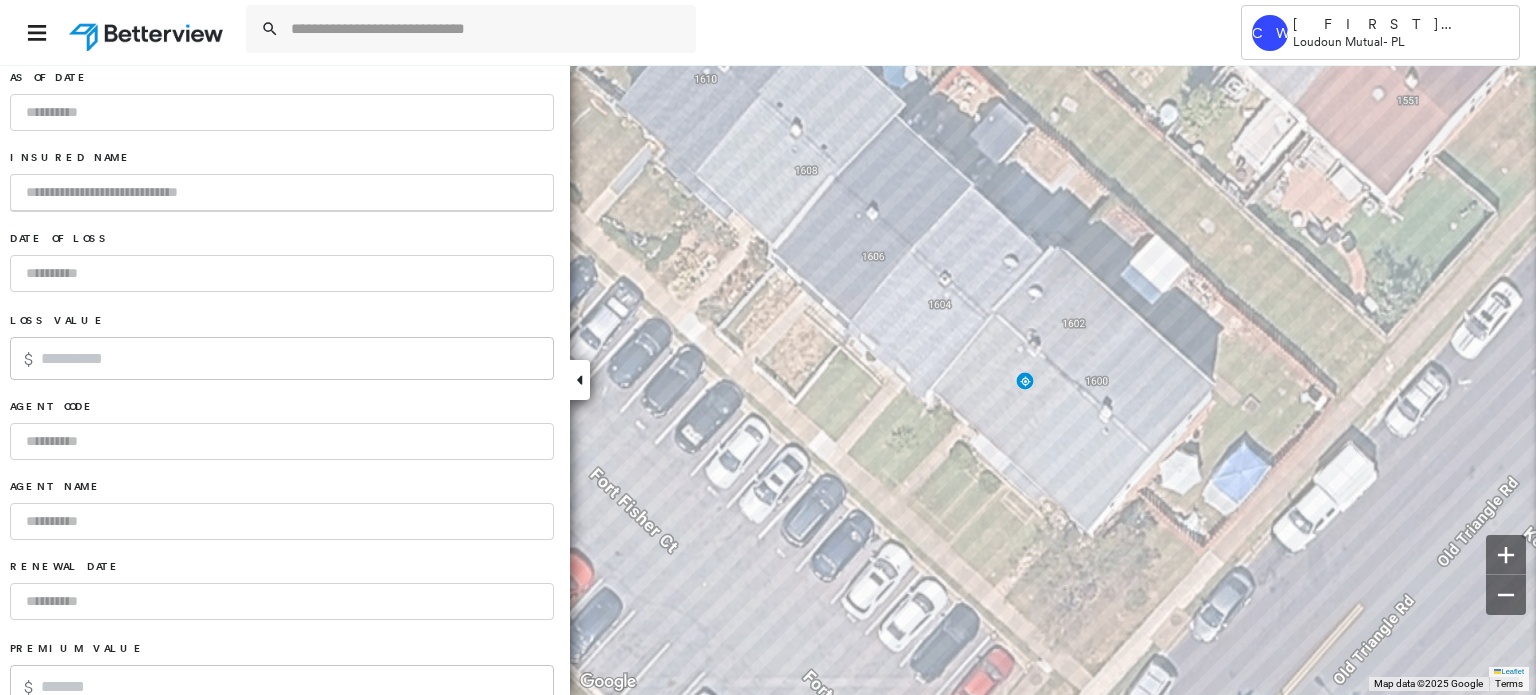 scroll, scrollTop: 1100, scrollLeft: 0, axis: vertical 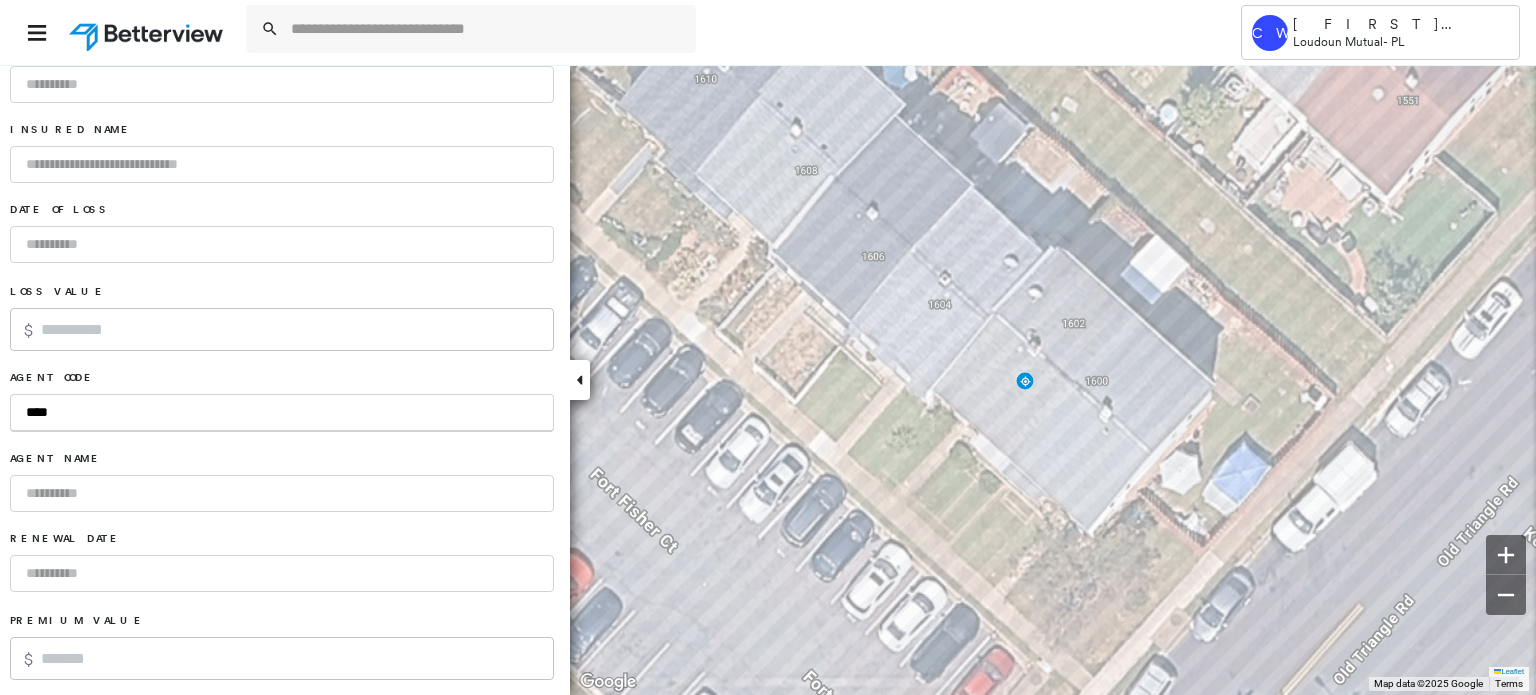 type on "****" 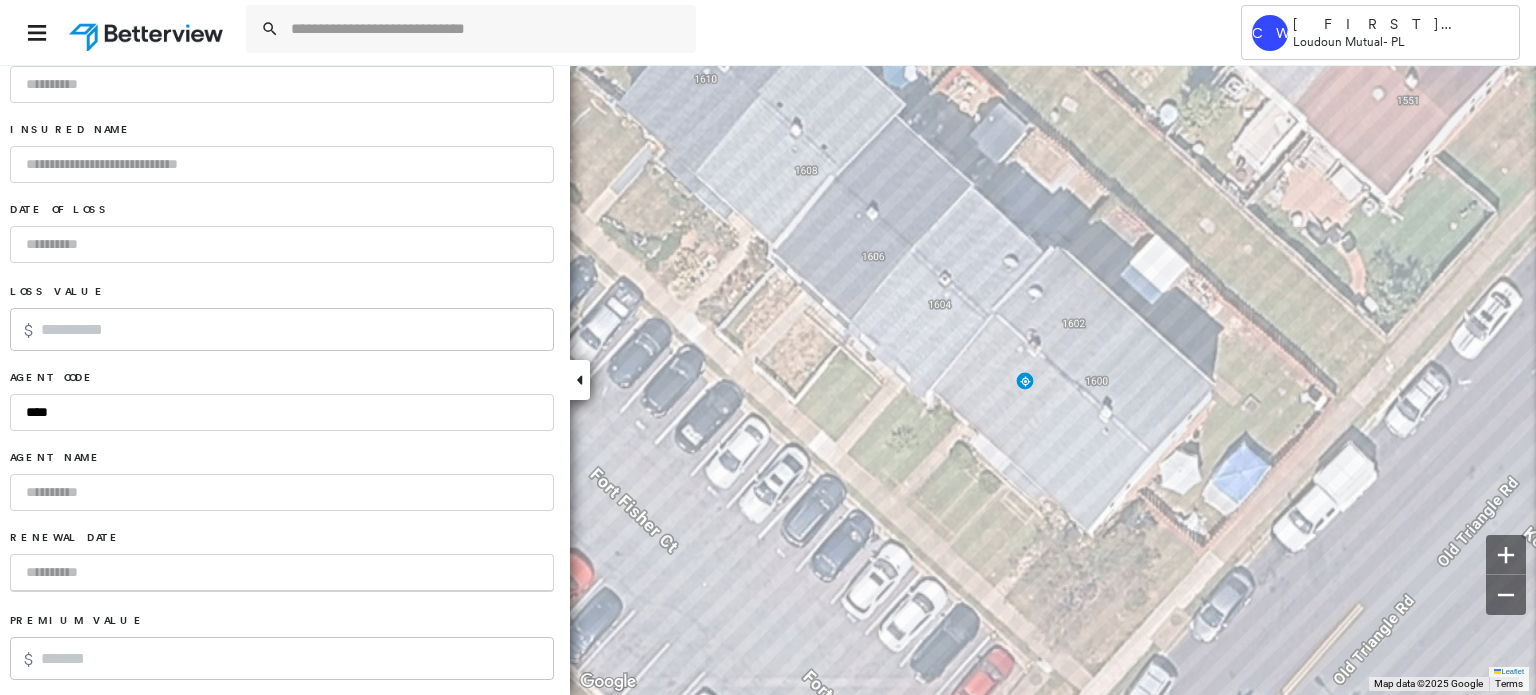 type on "*" 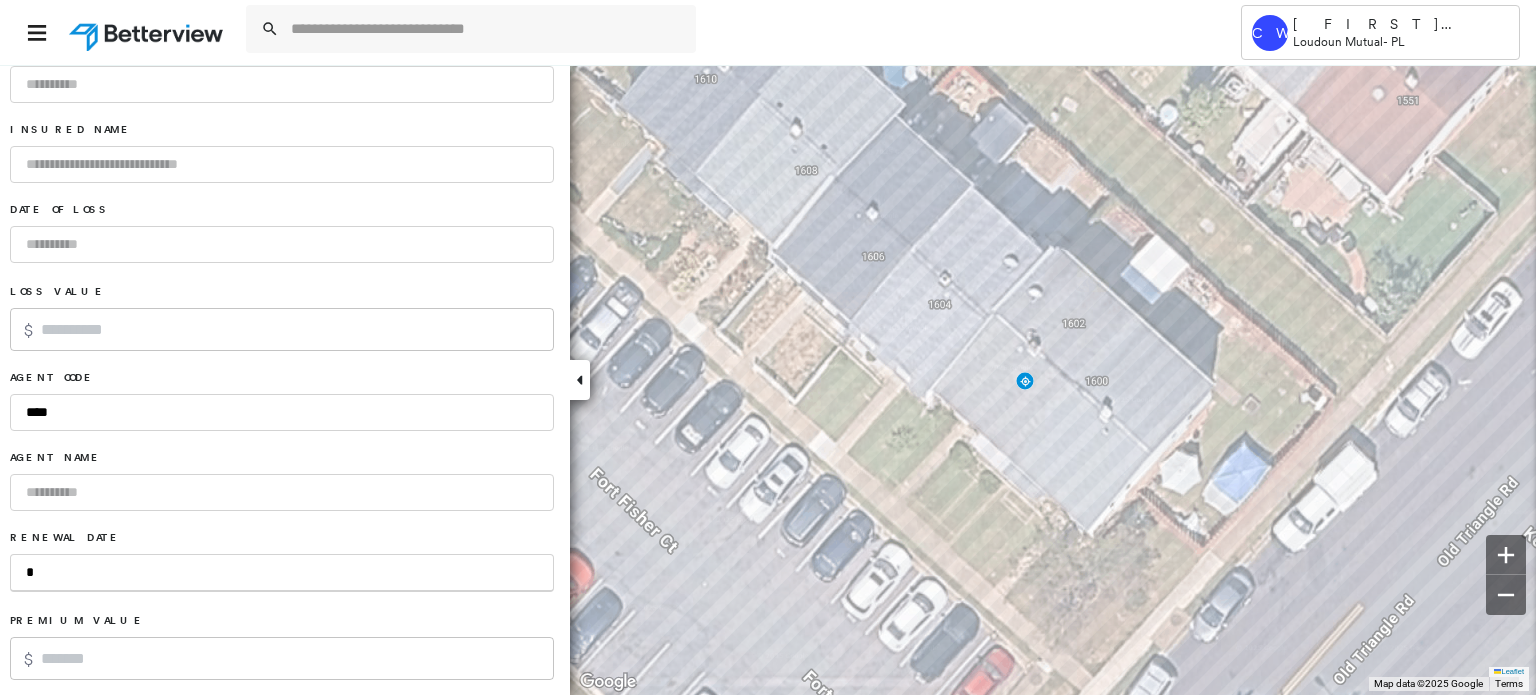 type on "**" 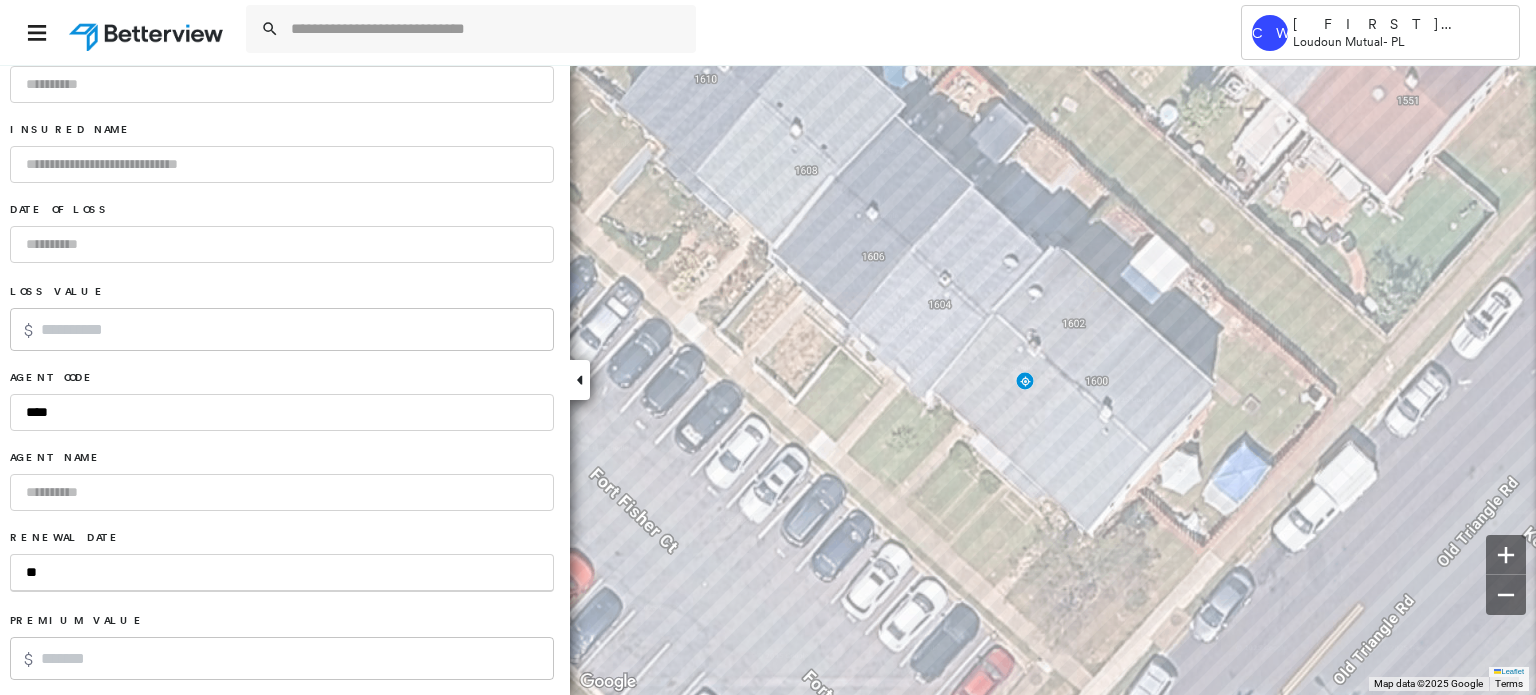 type on "***" 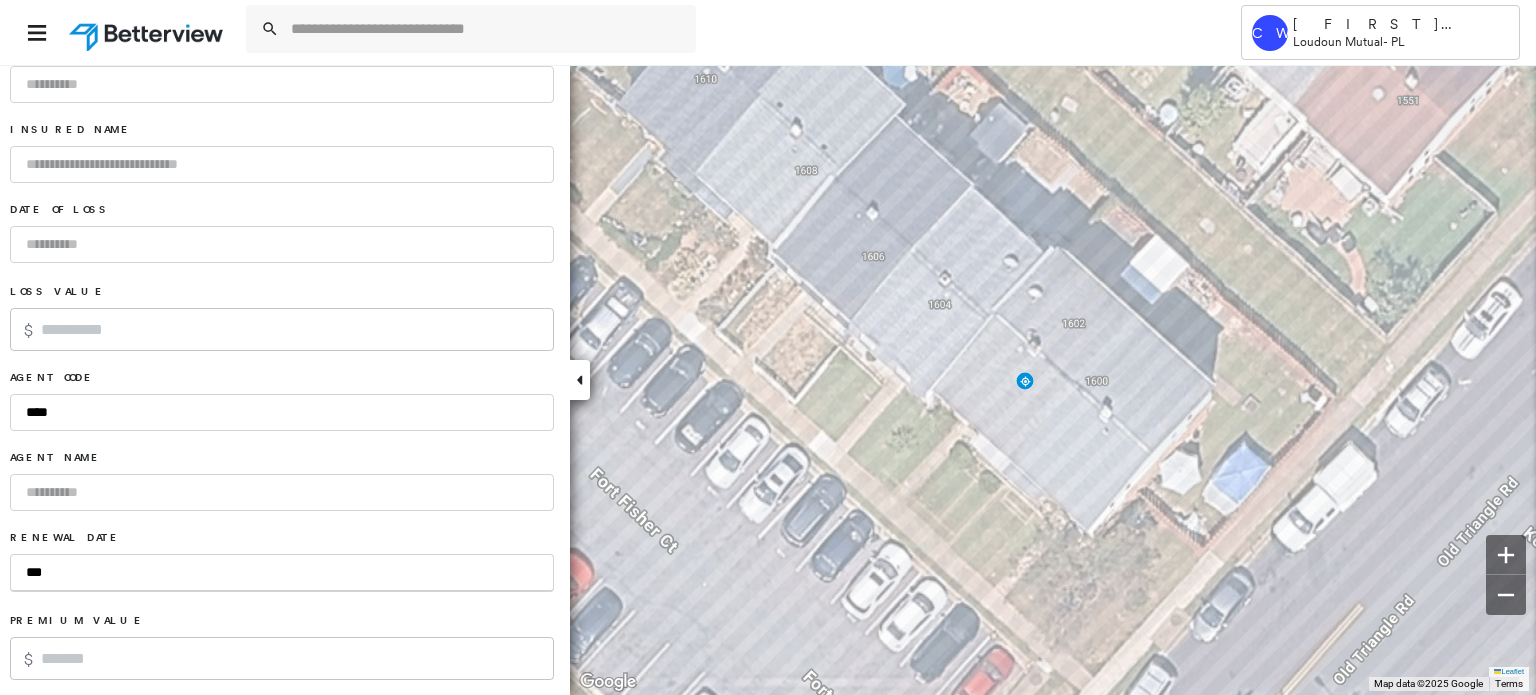 type on "****" 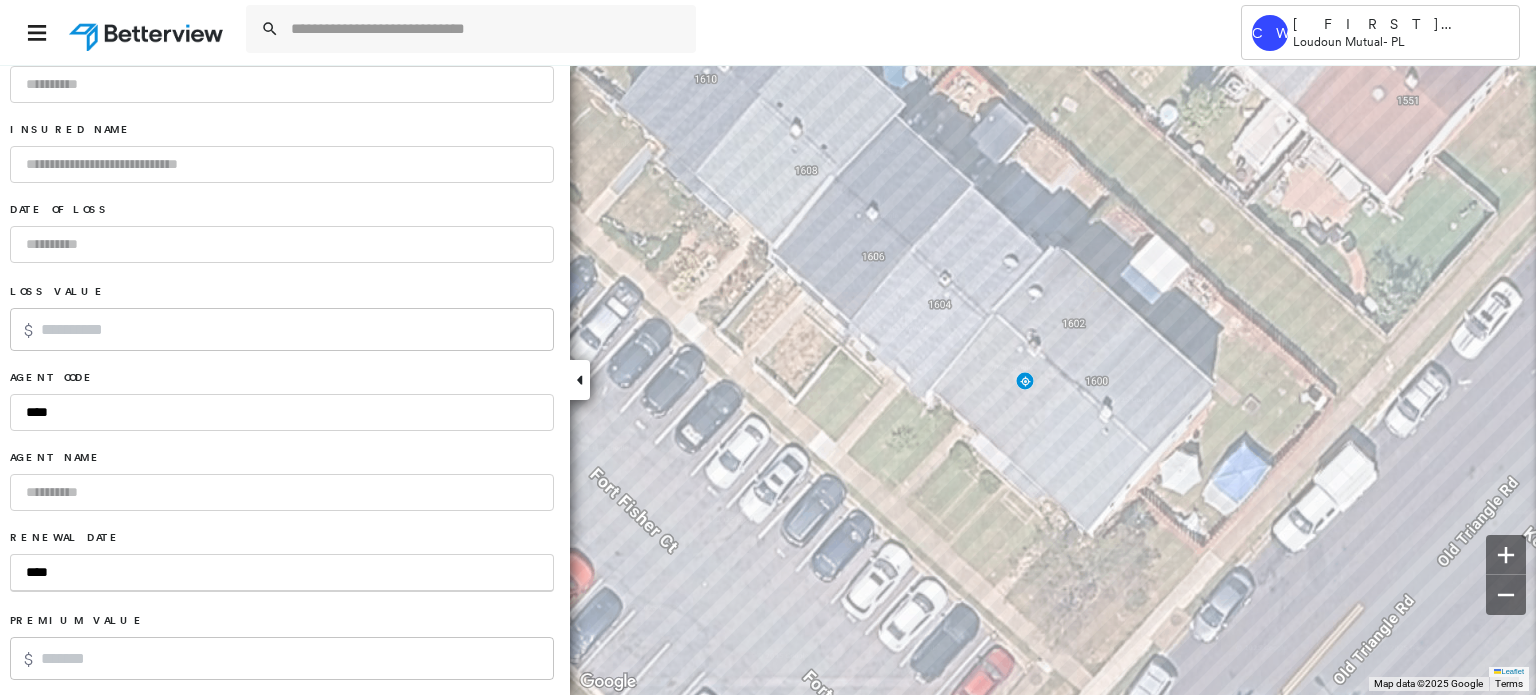 type on "*****" 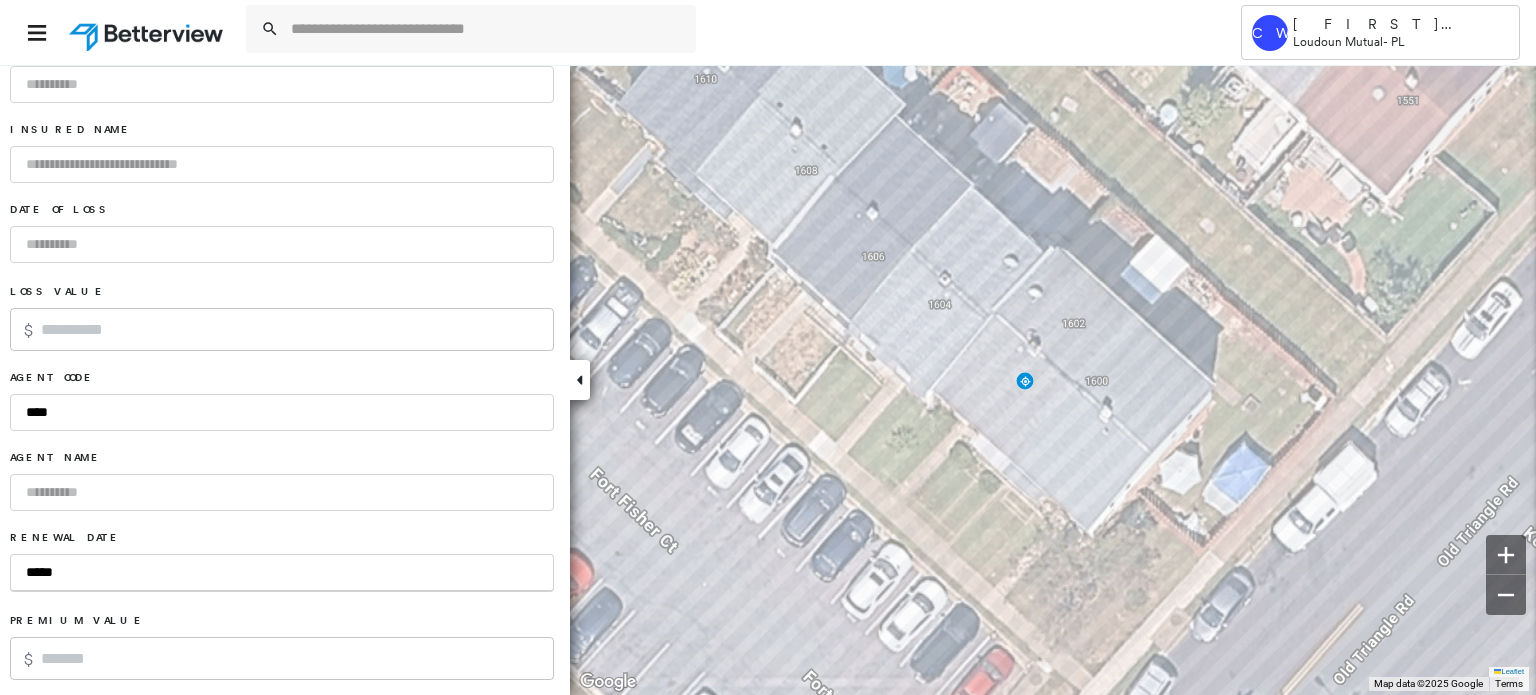 type on "******" 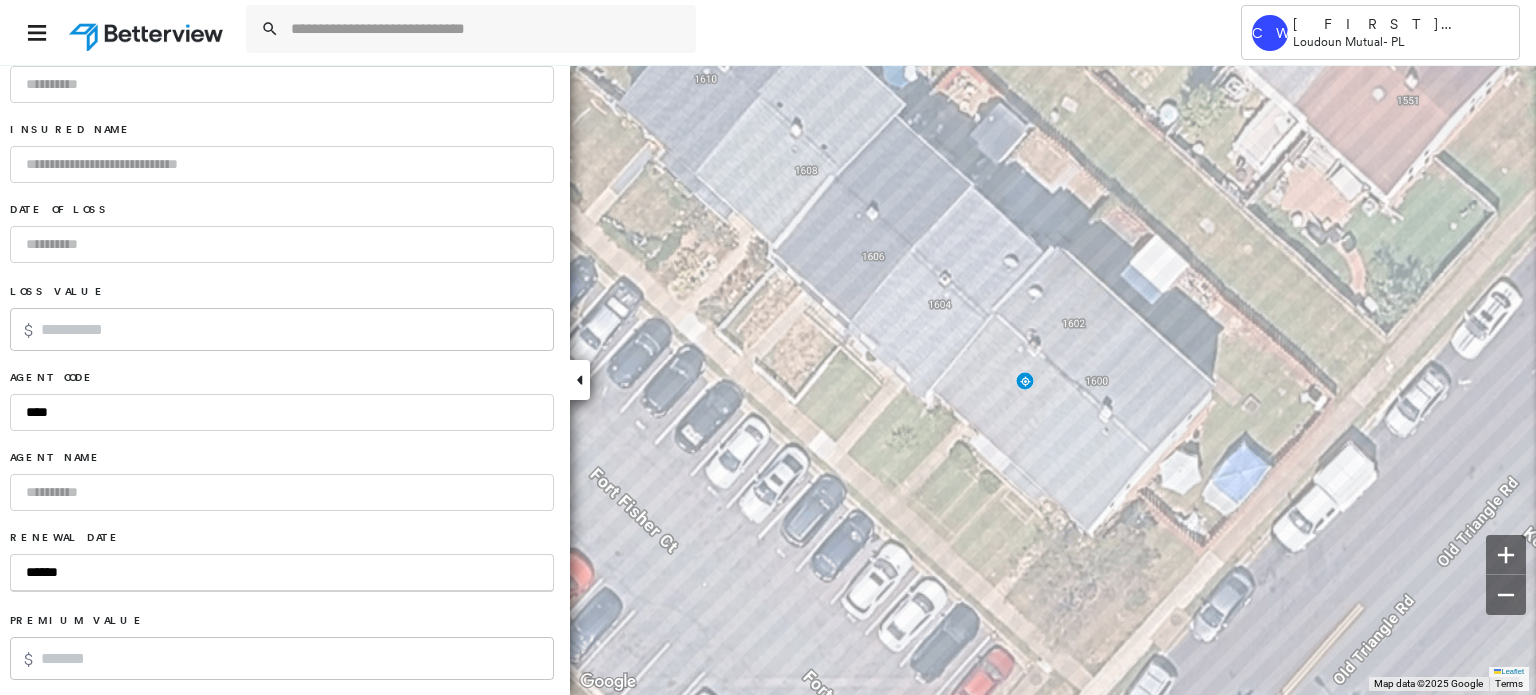 type on "*******" 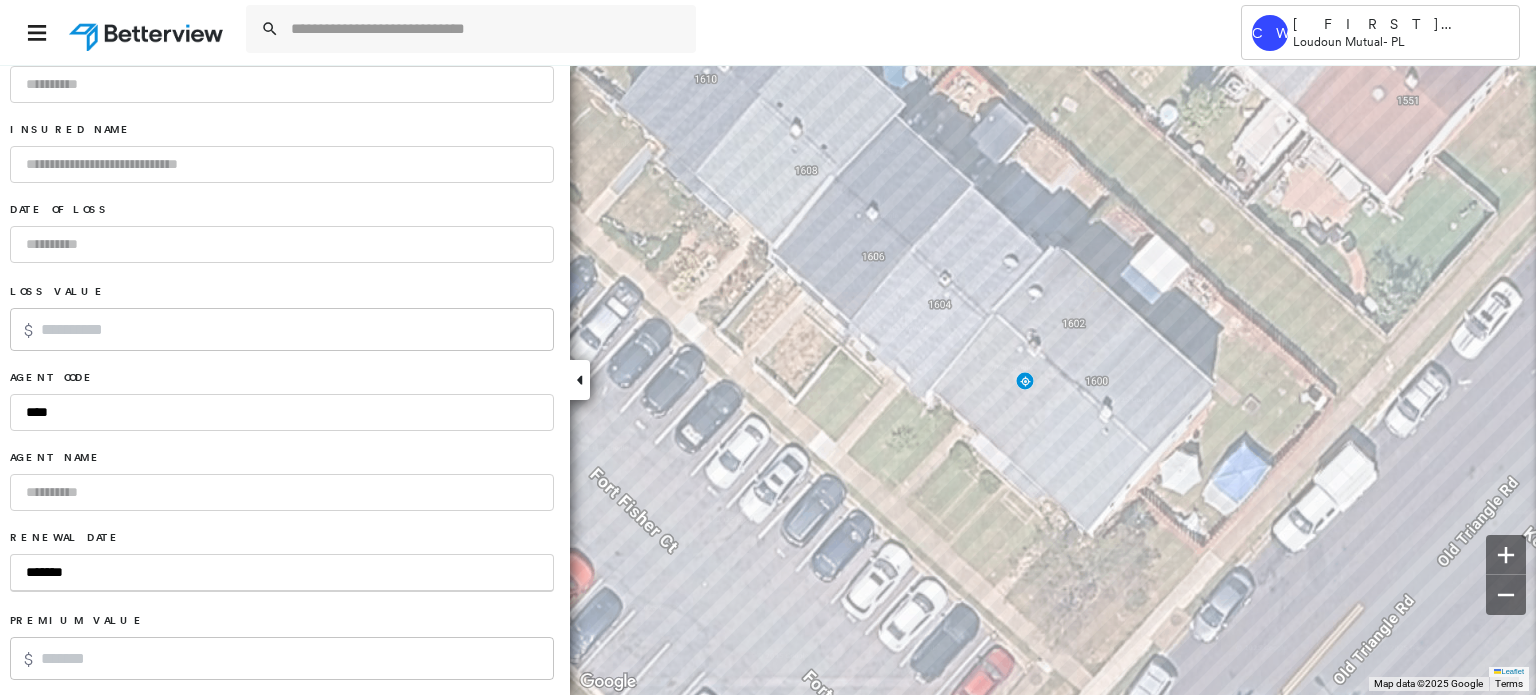 type on "********" 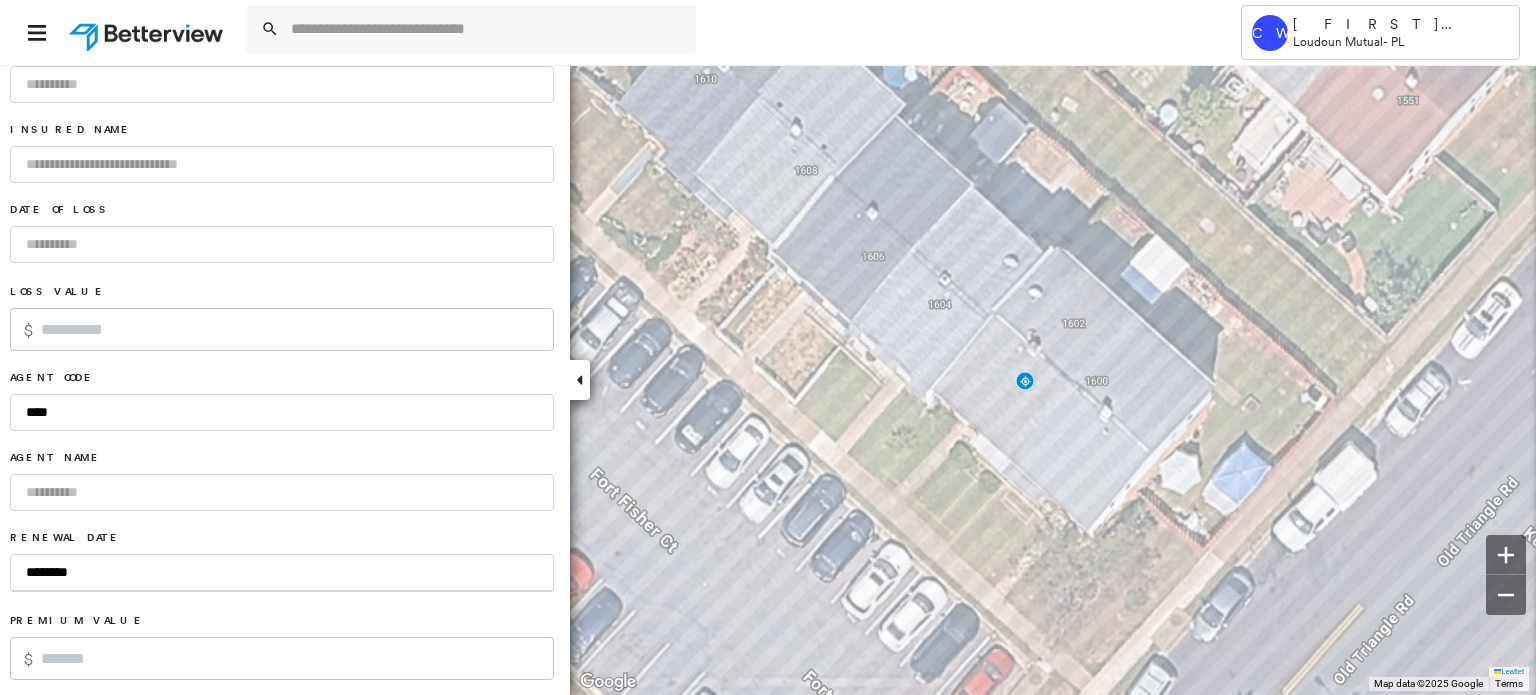 type on "*********" 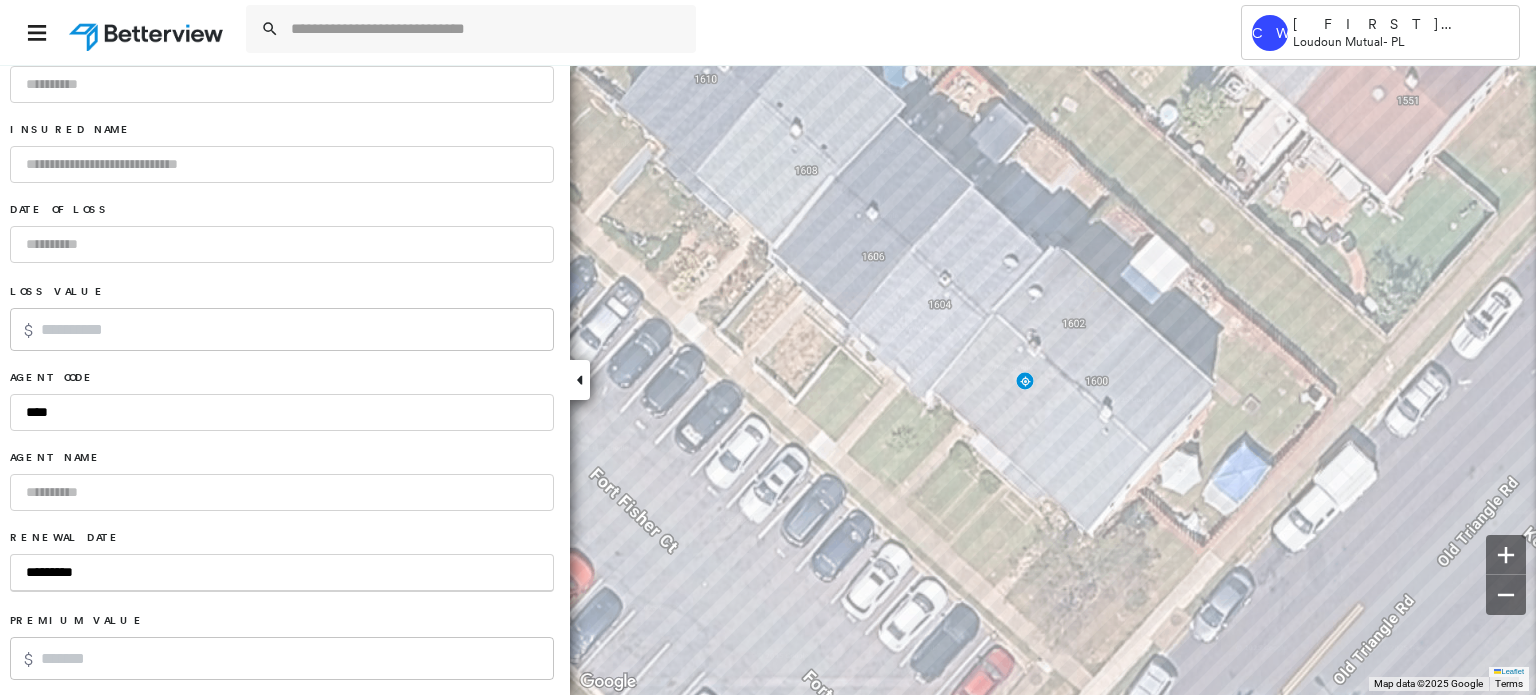 type on "**********" 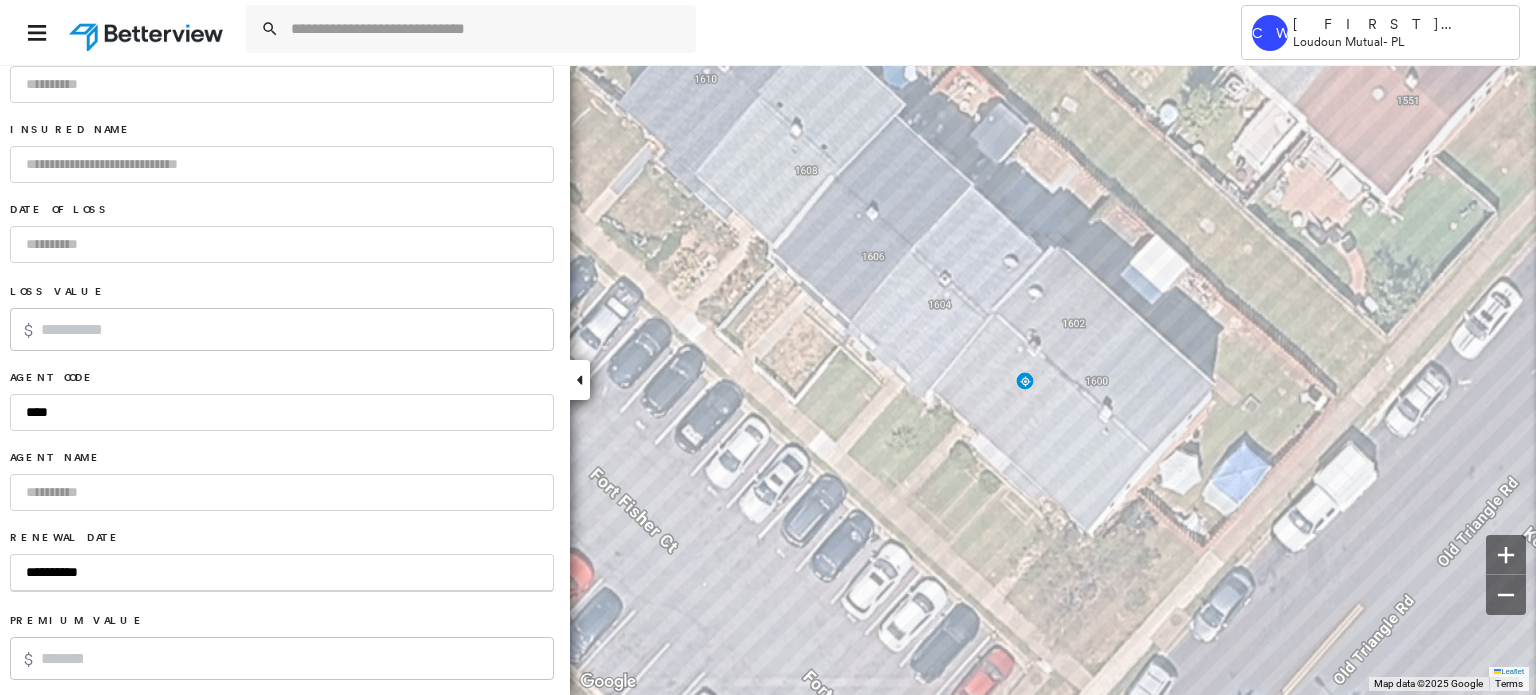 type on "**********" 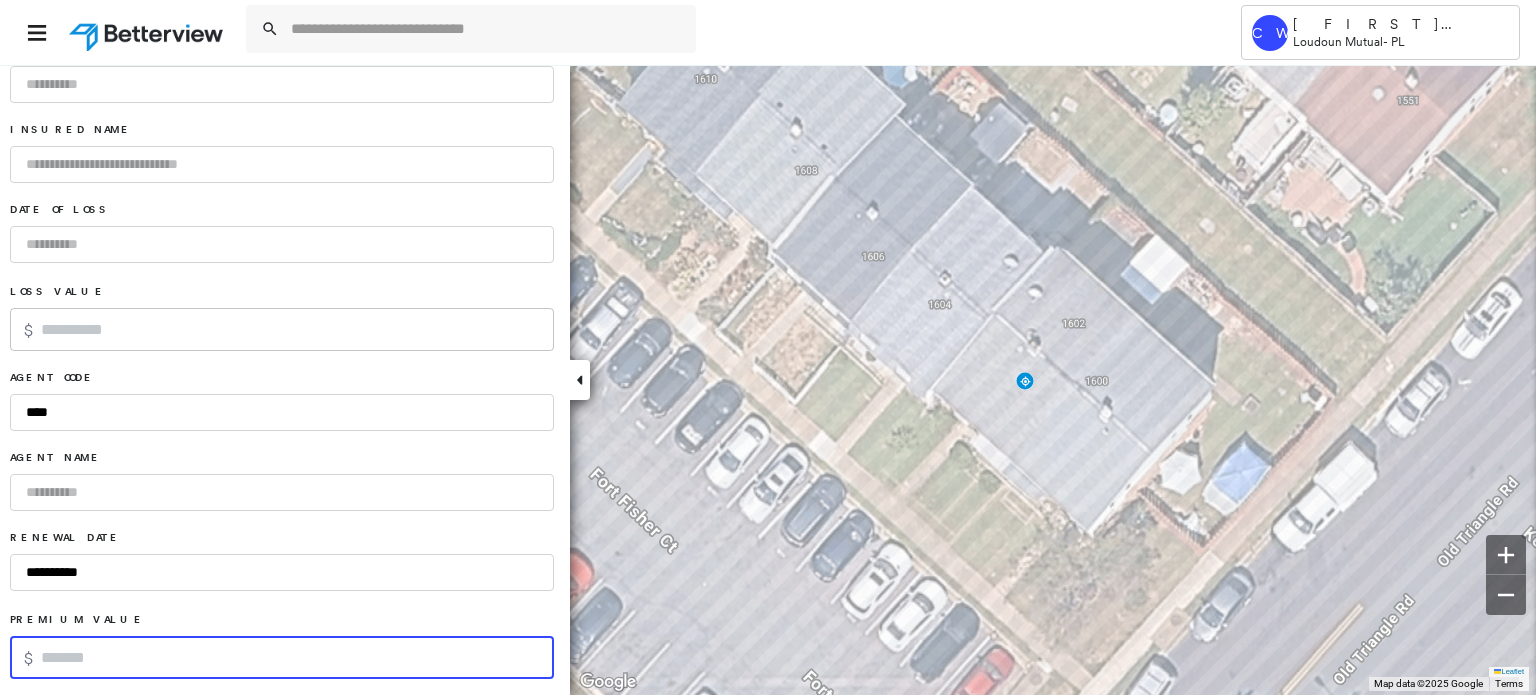 scroll, scrollTop: 1103, scrollLeft: 0, axis: vertical 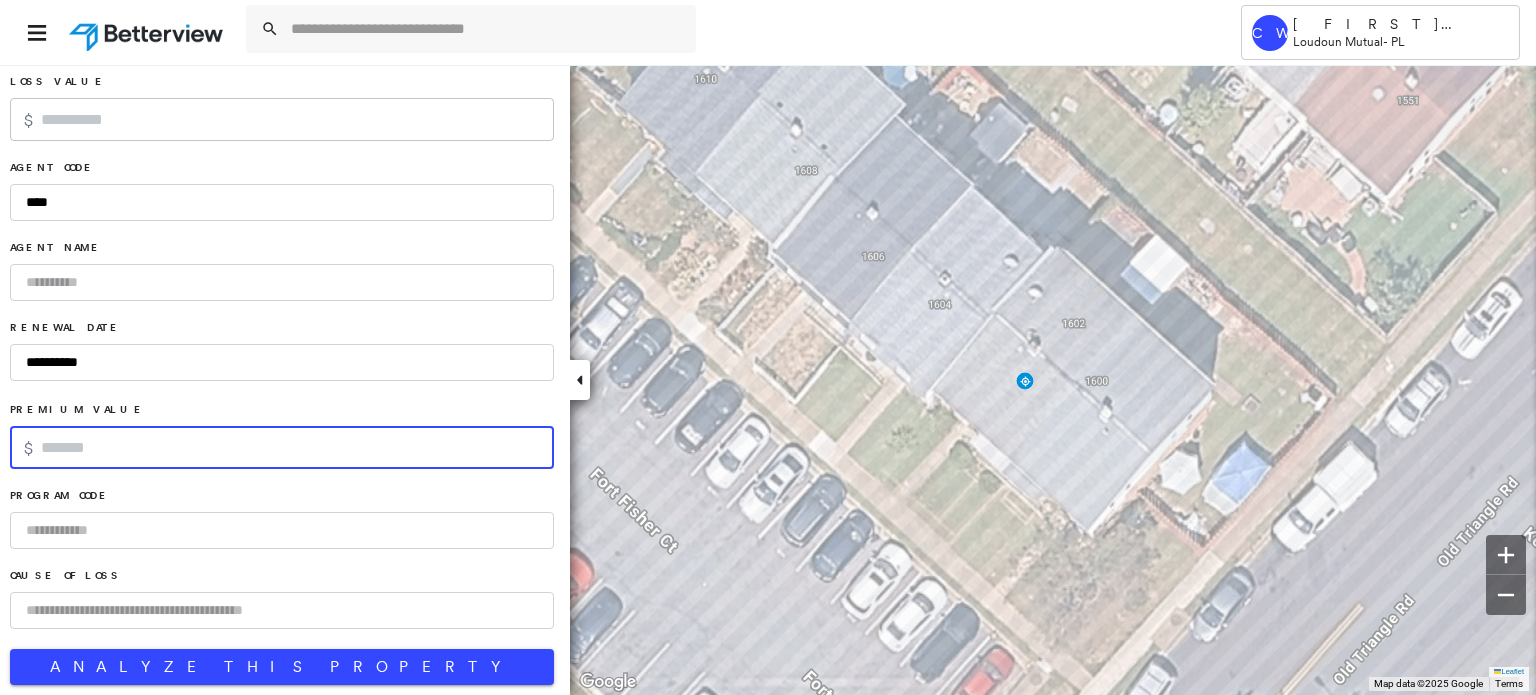 click at bounding box center (282, 530) 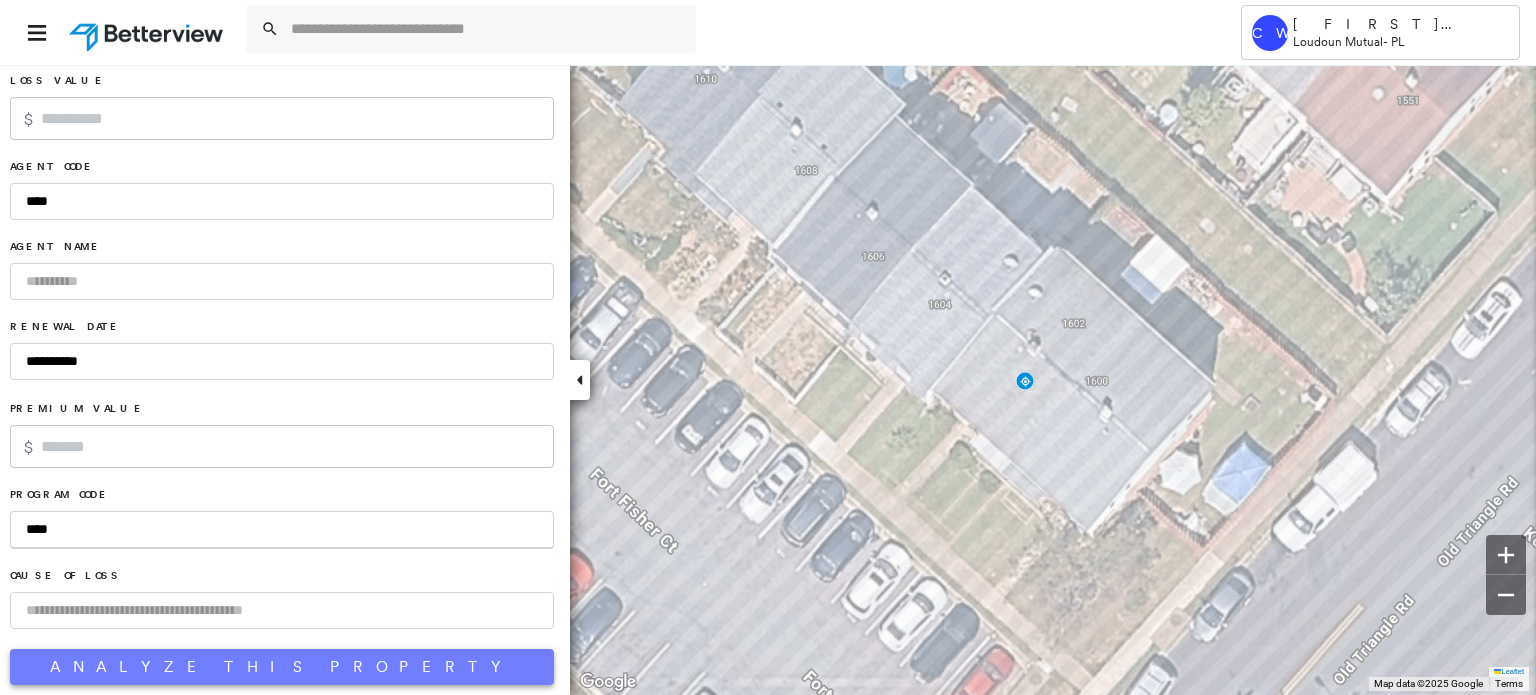 type on "****" 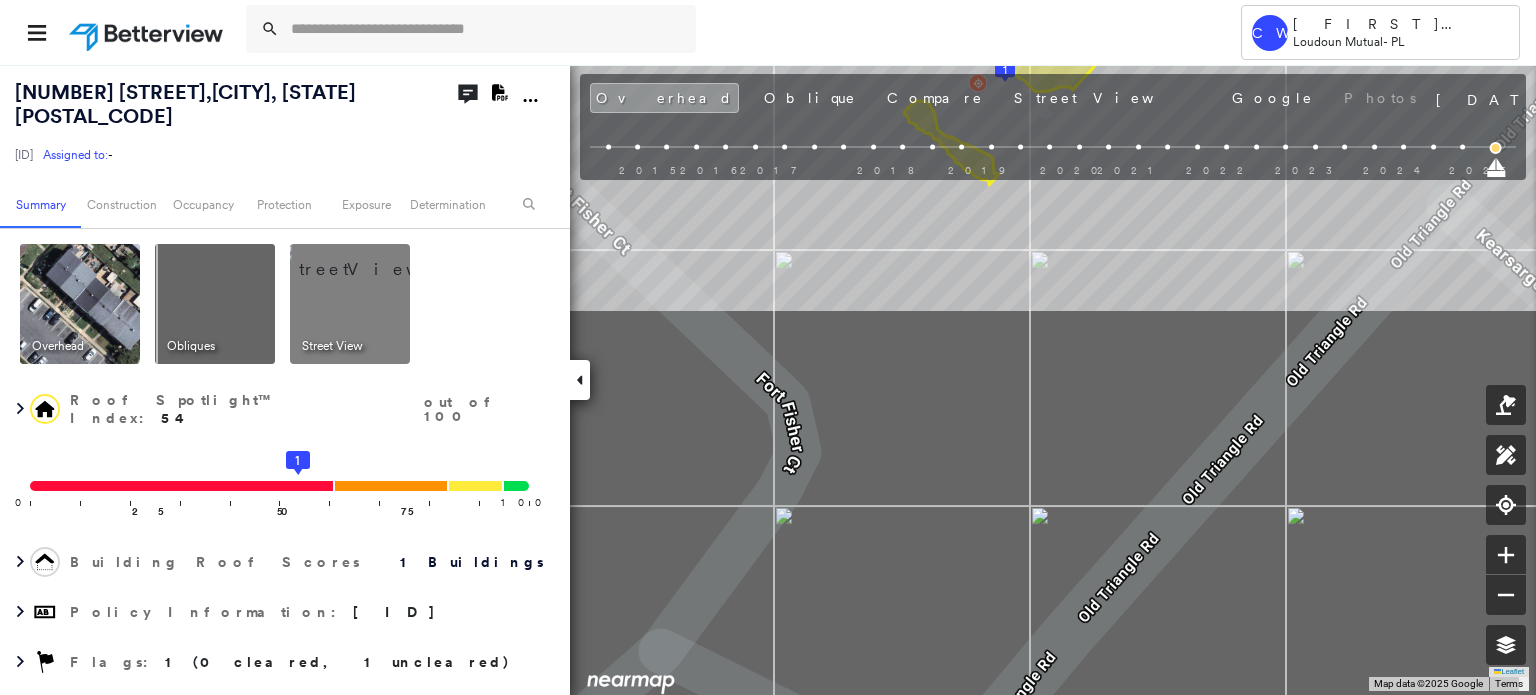 click on "[NUMBER] [STREET], [CITY], [STATE] [POSTAL_CODE] [ID] Assigned to: - Assigned to: - [ID] Assigned to: - Open Comments Download PDF Report Summary Construction Occupancy Protection Exposure Determination Overhead Obliques Street View Roof Spotlight™ Index : 54 out of 100 0 100 25 50 75 1 Building Roof Scores 1 Buildings Policy Information : [ID] Flags : 1 (0 cleared, 1 uncleared) Construction Roof Spotlights : Staining, Vent, Pipe Property Features Roof Size & Shape : 1 building - Gable | Asphalt Shingle Occupancy Place Detail Protection Exposure FEMA Risk Index Flood Regional Hazard: 3 out of 5 Additional Perils Determination Flags : 1 (0 cleared, 1 uncleared) Uncleared Flags (1) Cleared Flags (0) Med Medium Priority Roof Score Flagged [DATE] Clear Action Taken New Entry History Quote/New Business Terms & Conditions Added ACV Endorsement Added Cosmetic Endorsement Inspection/Loss Control Report Information Added to Inspection Survey Onsite Inspection Ordered General Save Renewal" at bounding box center (768, 379) 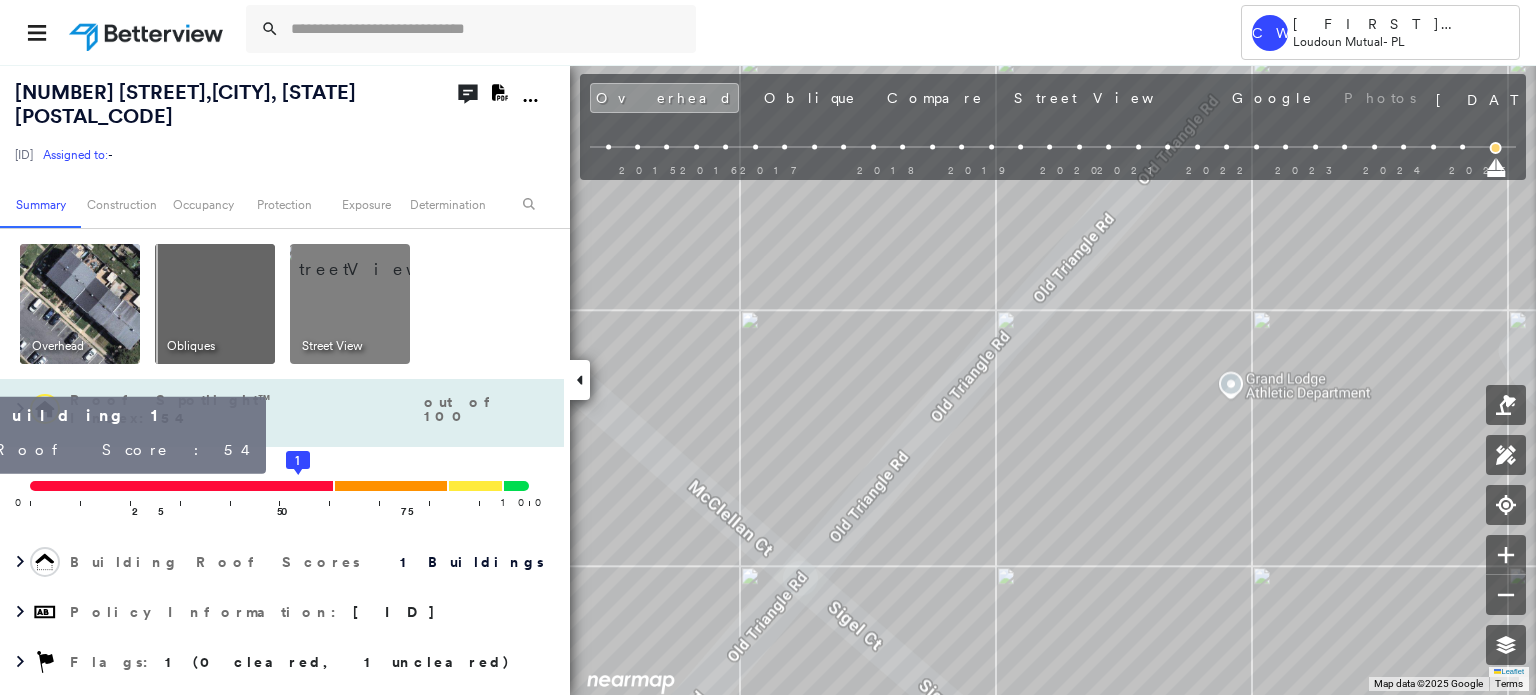 click 